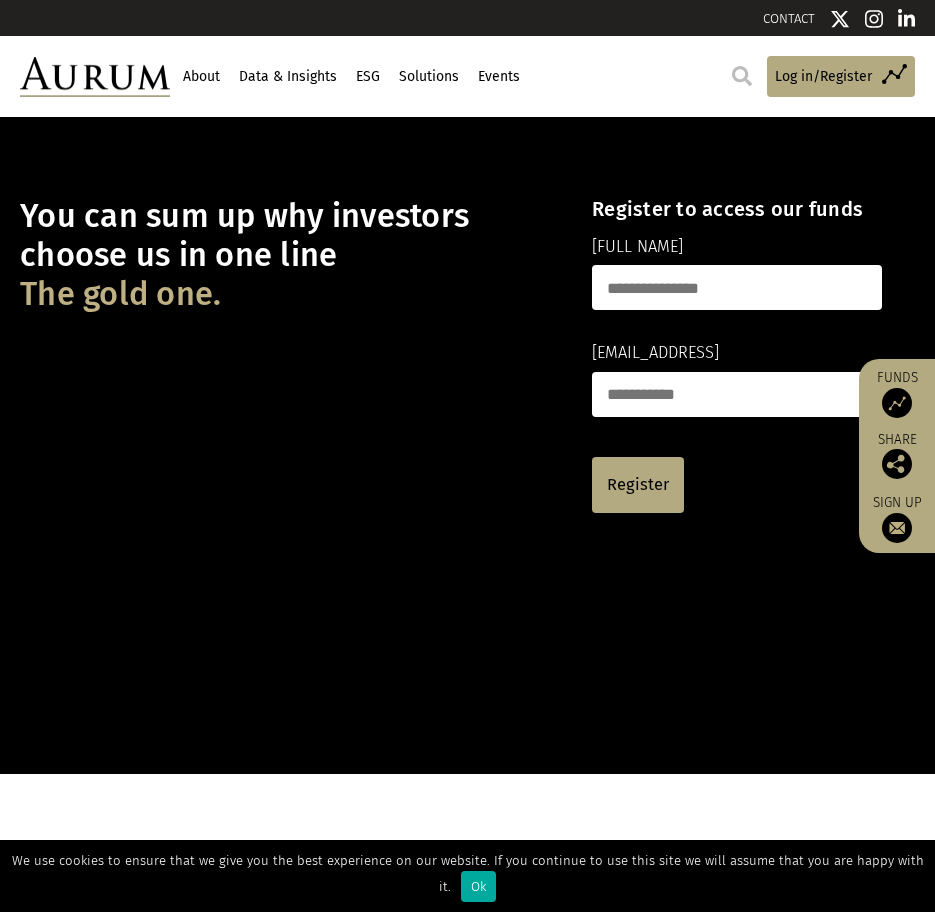 scroll, scrollTop: 0, scrollLeft: 0, axis: both 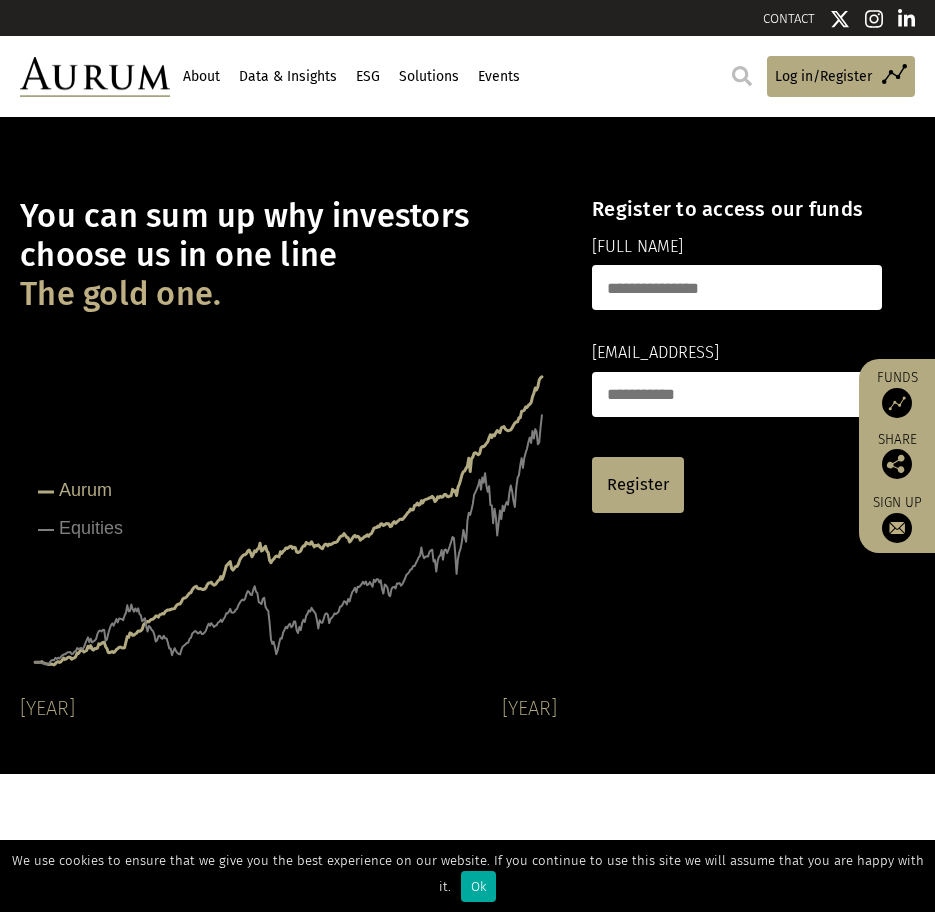 click on "CONTACT" at bounding box center (789, 18) 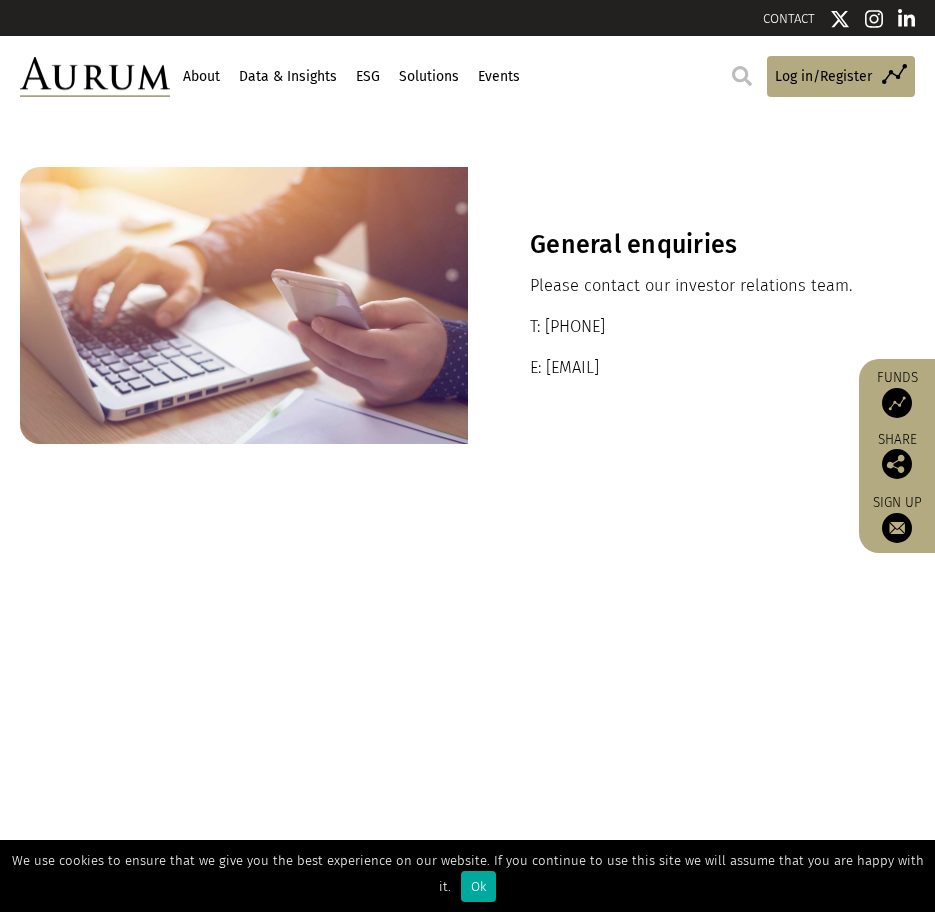 scroll, scrollTop: 0, scrollLeft: 0, axis: both 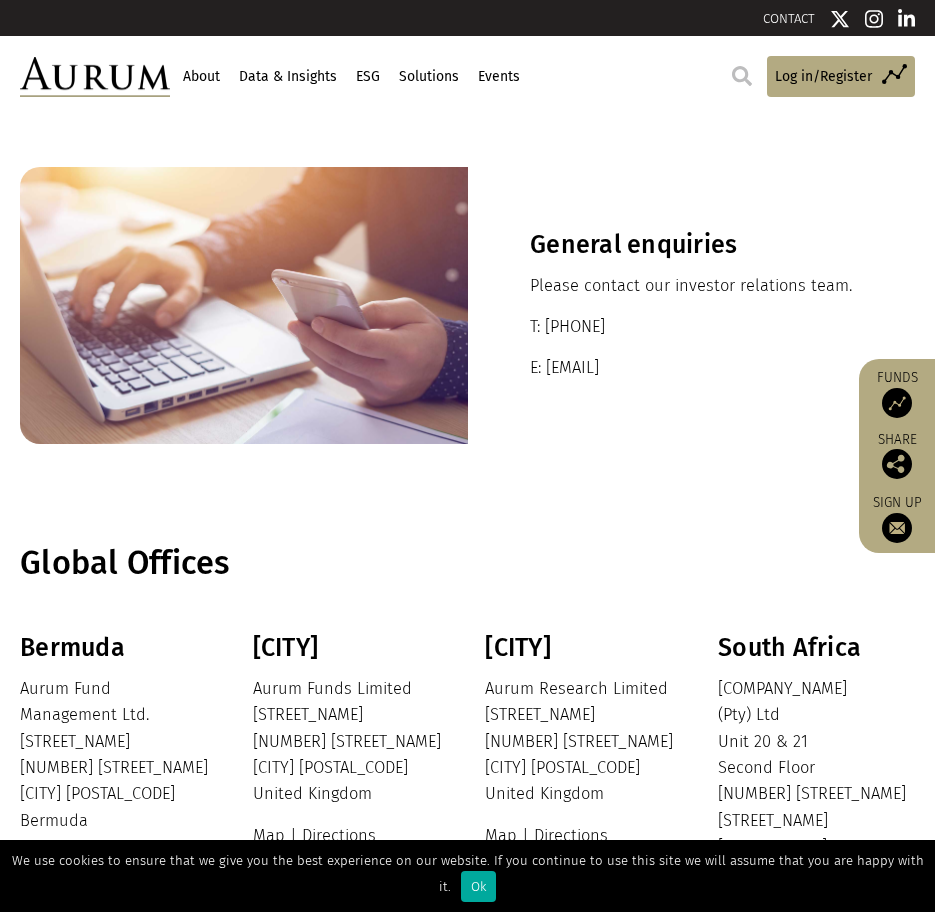 click on "About" at bounding box center (201, 77) 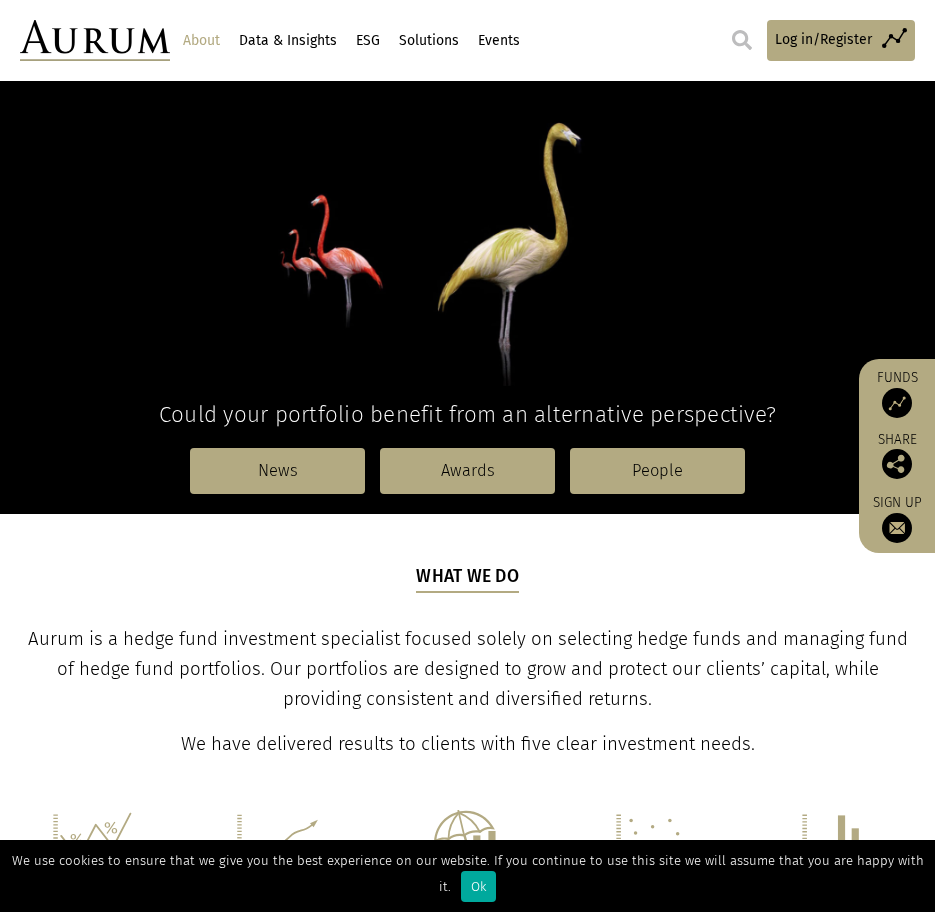 scroll, scrollTop: 200, scrollLeft: 0, axis: vertical 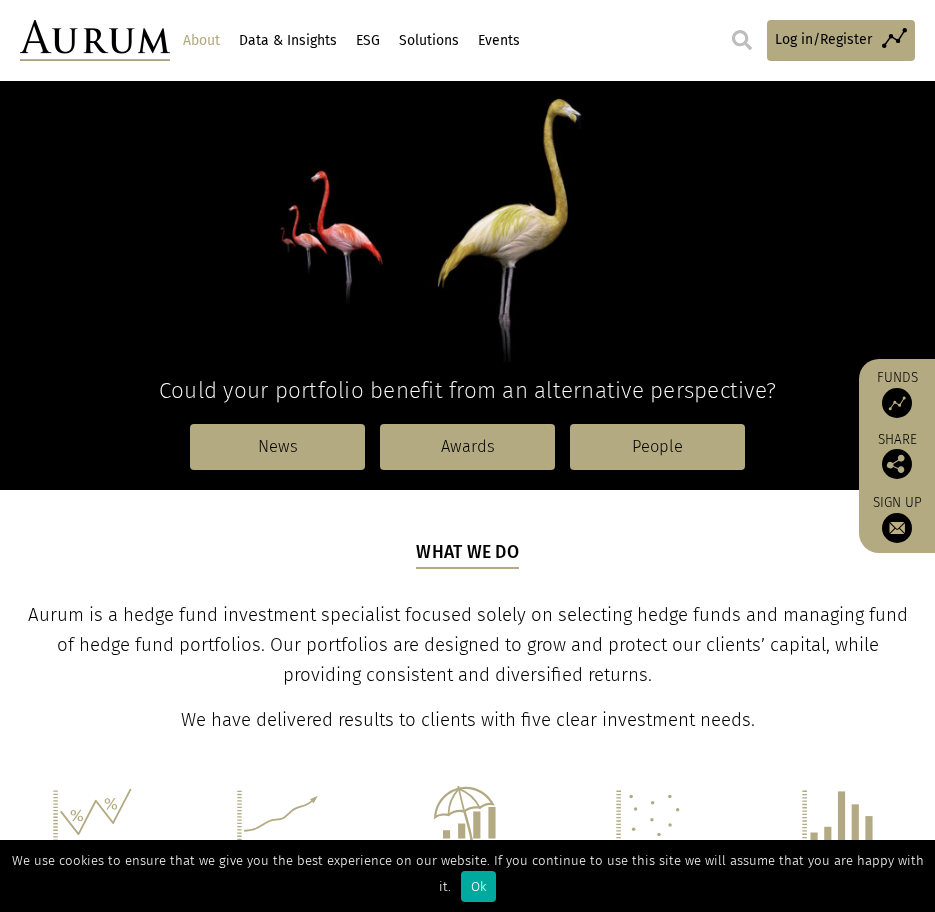 click on "People" at bounding box center (657, 447) 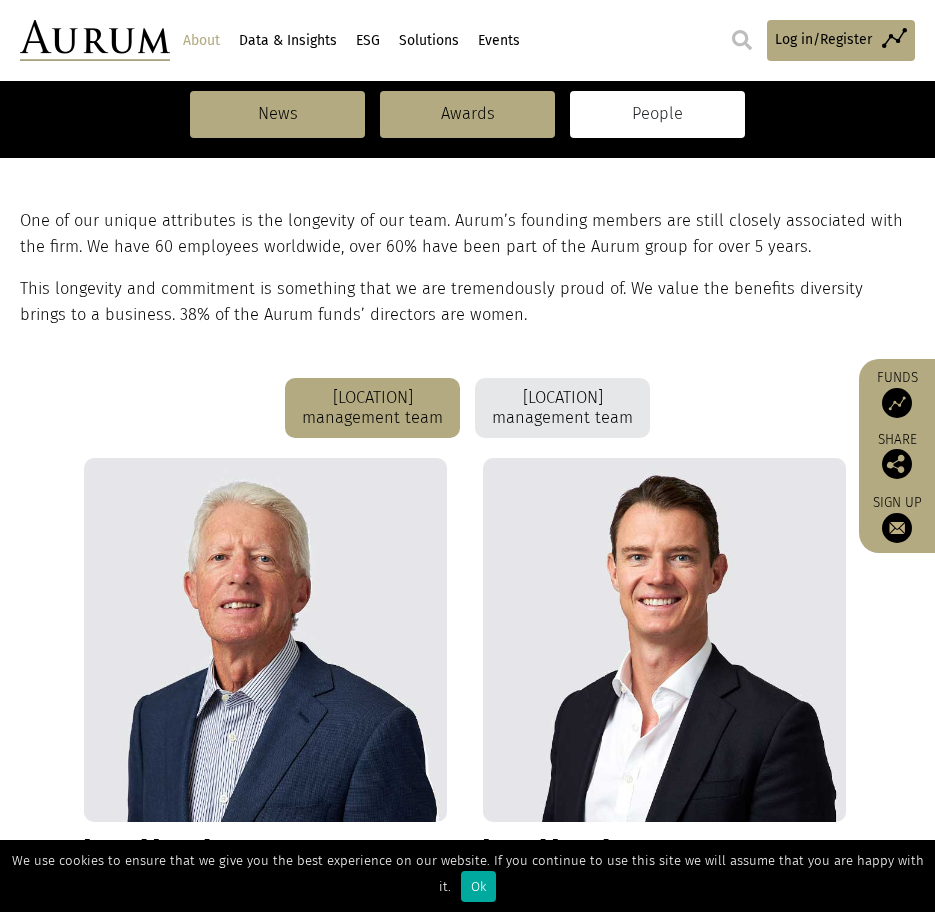 scroll, scrollTop: 400, scrollLeft: 0, axis: vertical 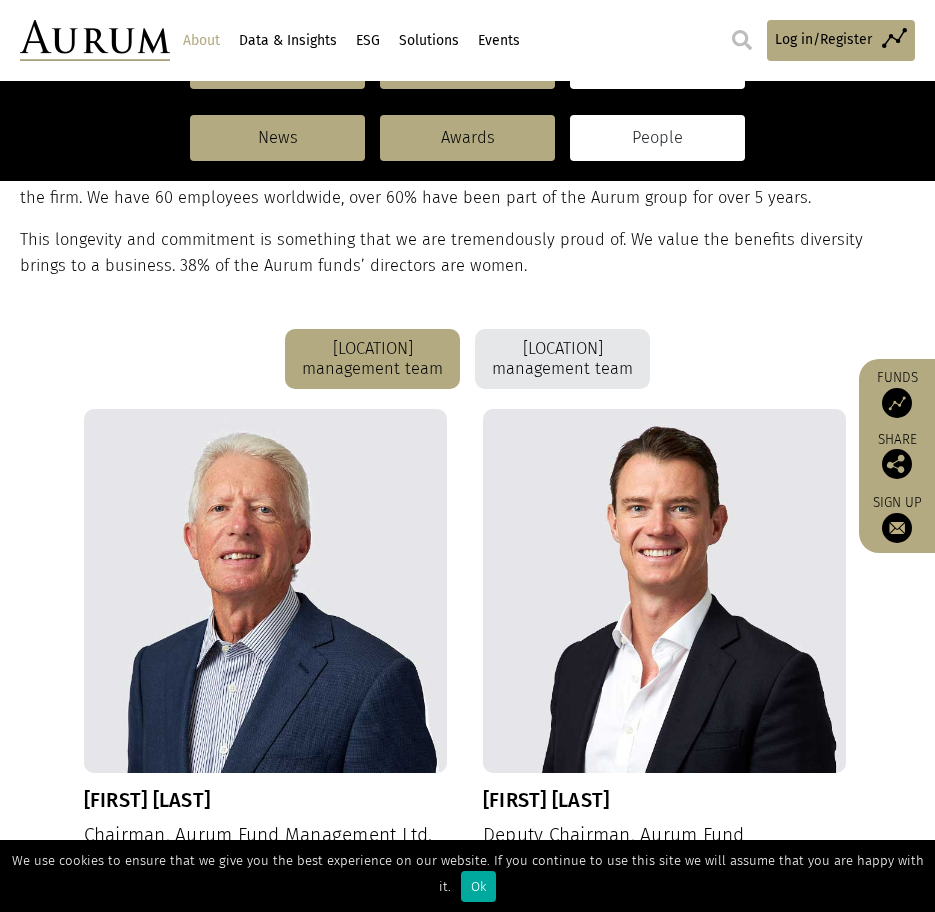 click on "[LOCATION] management team" at bounding box center [562, 359] 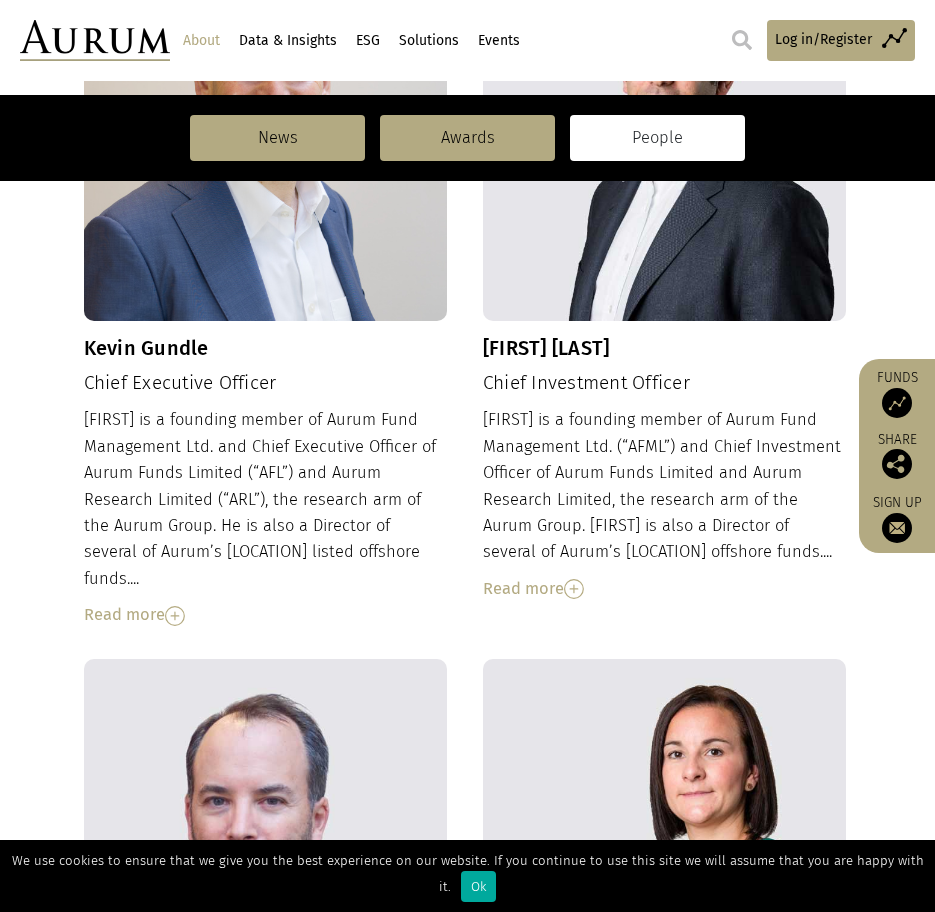 scroll, scrollTop: 900, scrollLeft: 0, axis: vertical 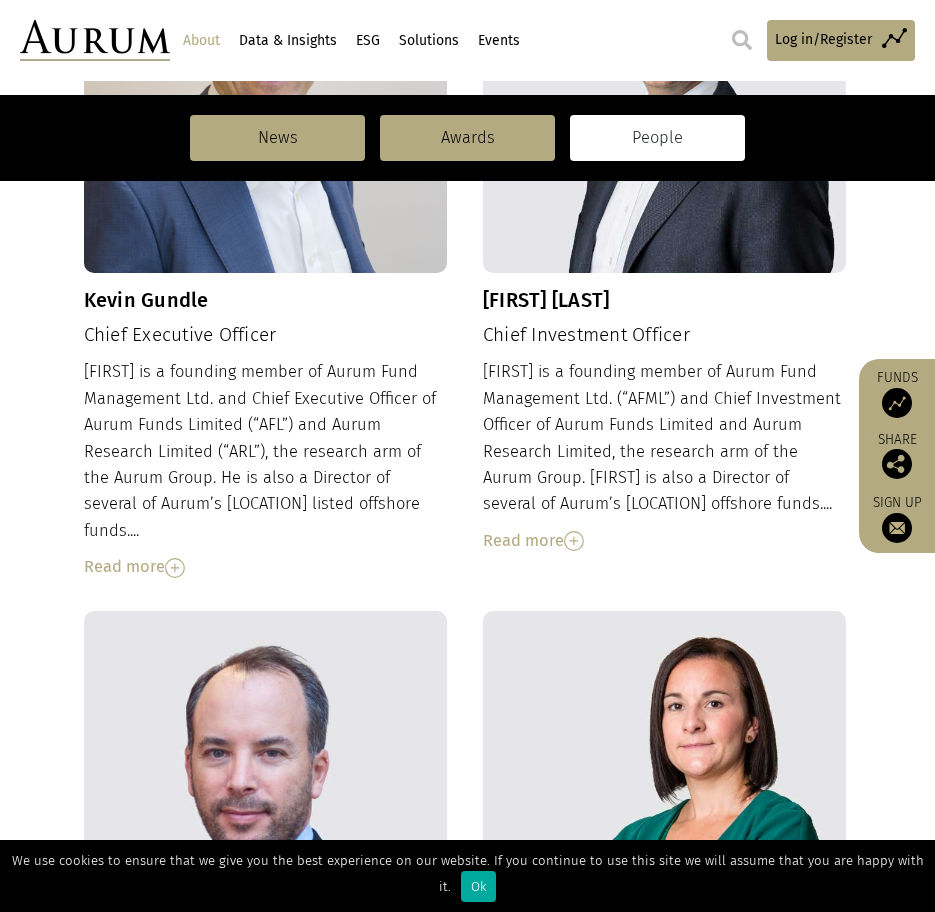 click at bounding box center [175, 568] 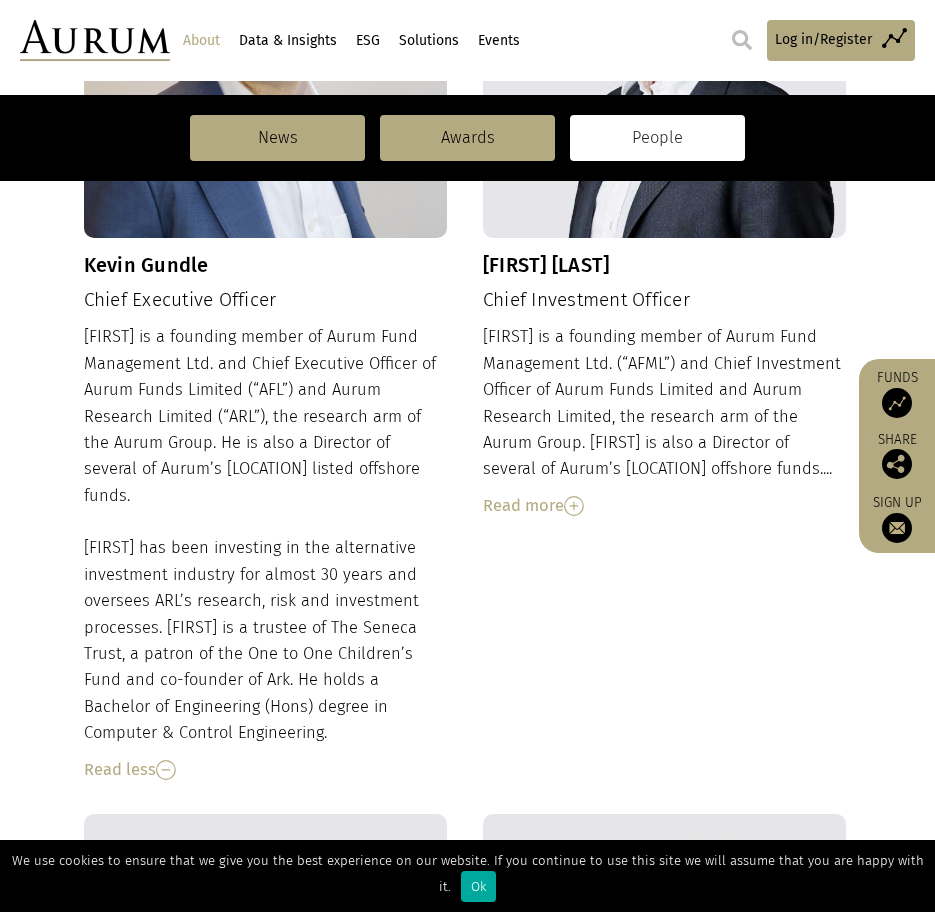 scroll, scrollTop: 900, scrollLeft: 0, axis: vertical 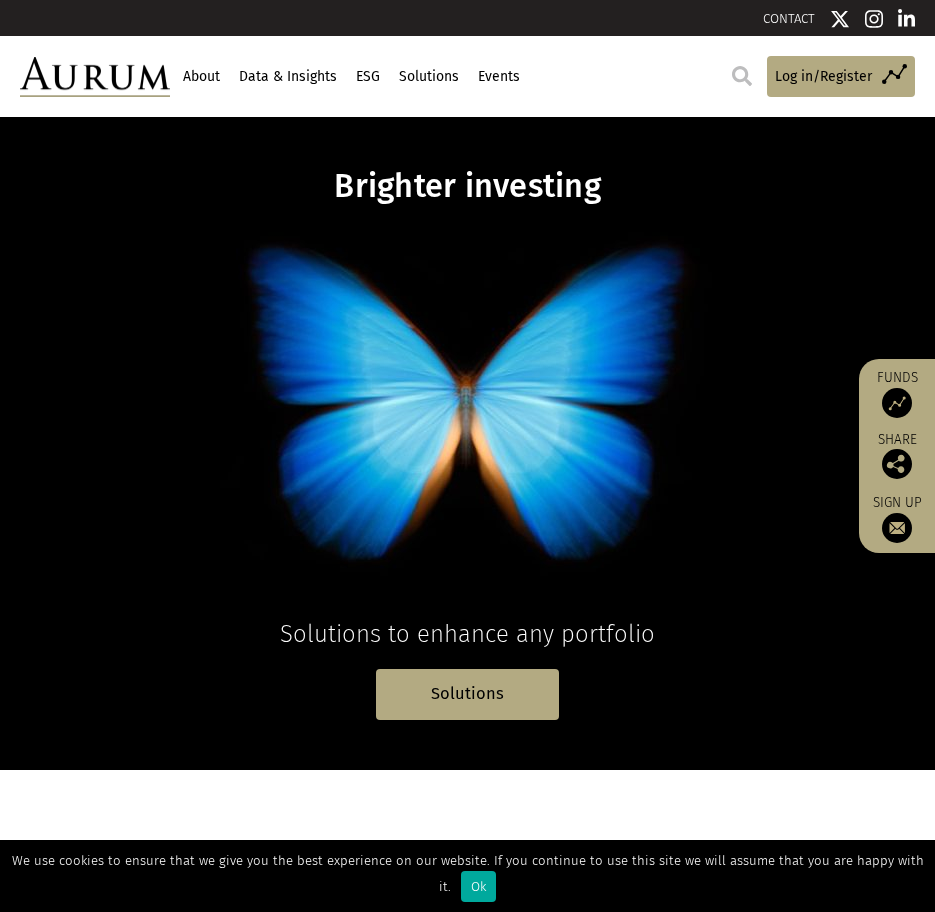 click on "About" at bounding box center (201, 77) 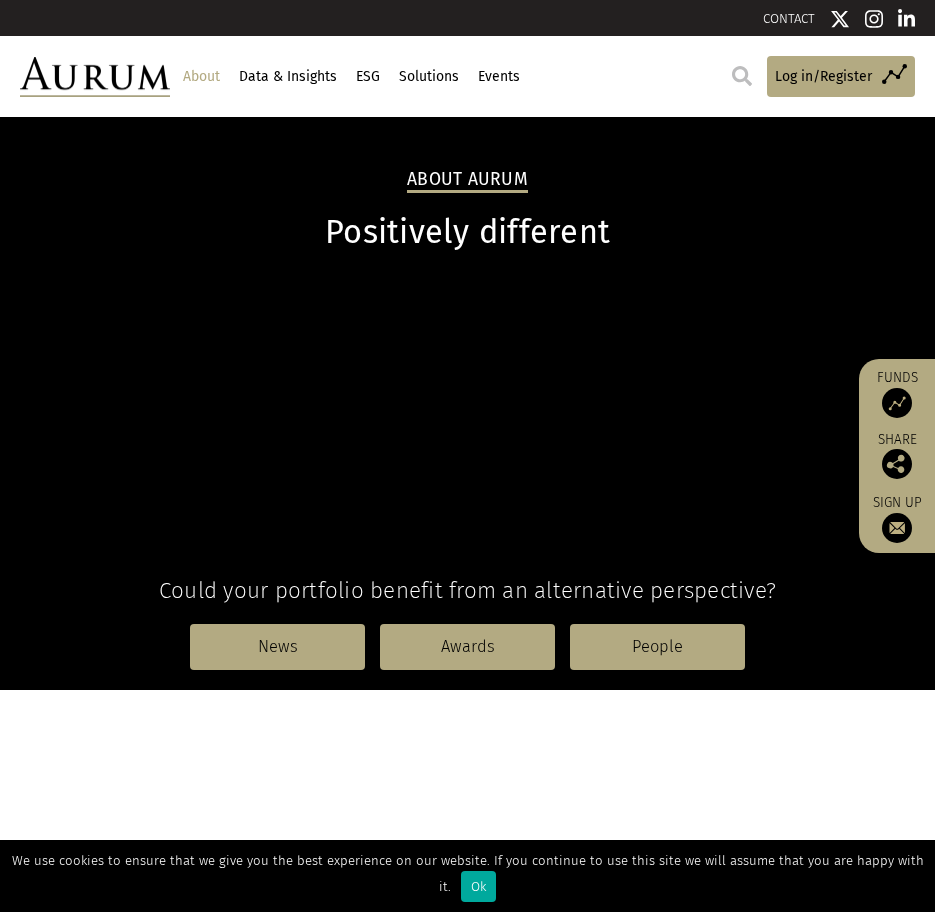 scroll, scrollTop: 0, scrollLeft: 0, axis: both 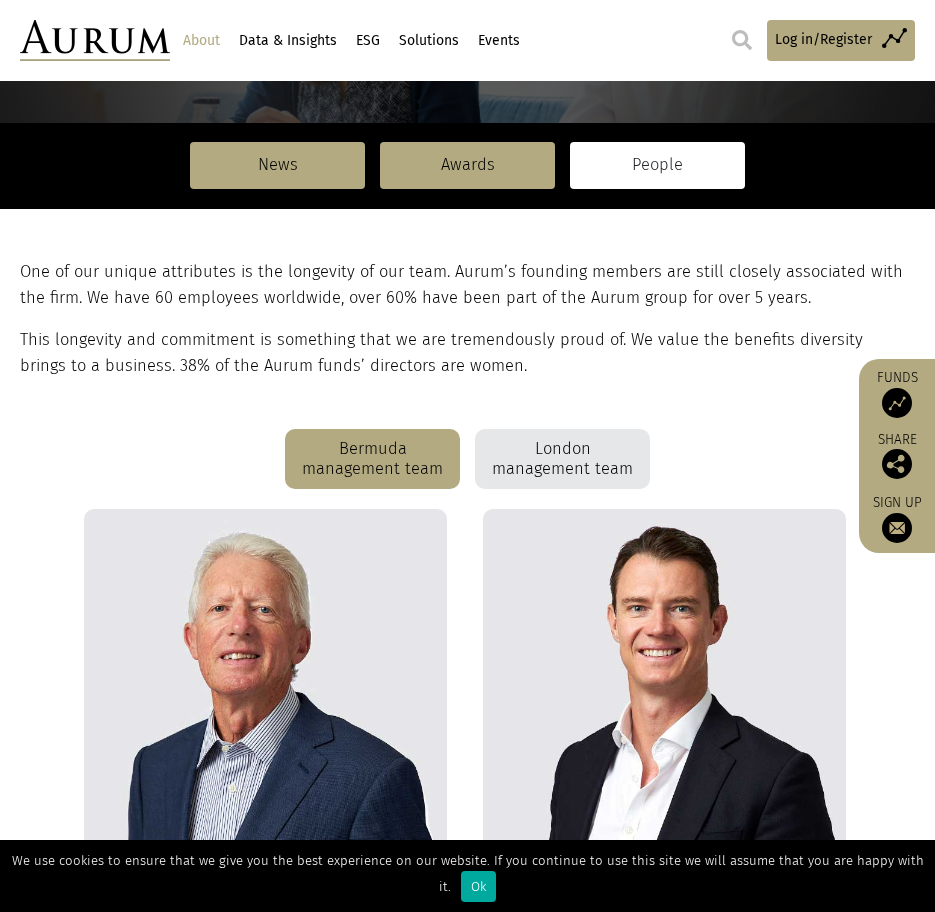 click on "London management team" at bounding box center [562, 459] 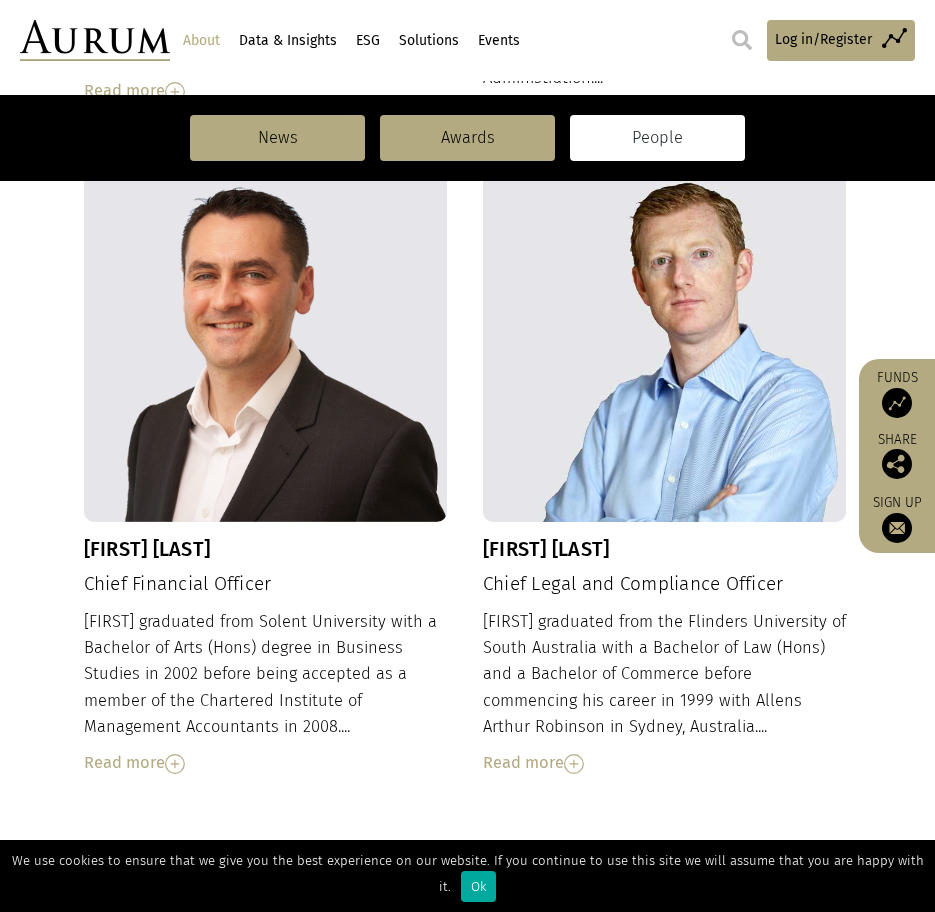 scroll, scrollTop: 2000, scrollLeft: 0, axis: vertical 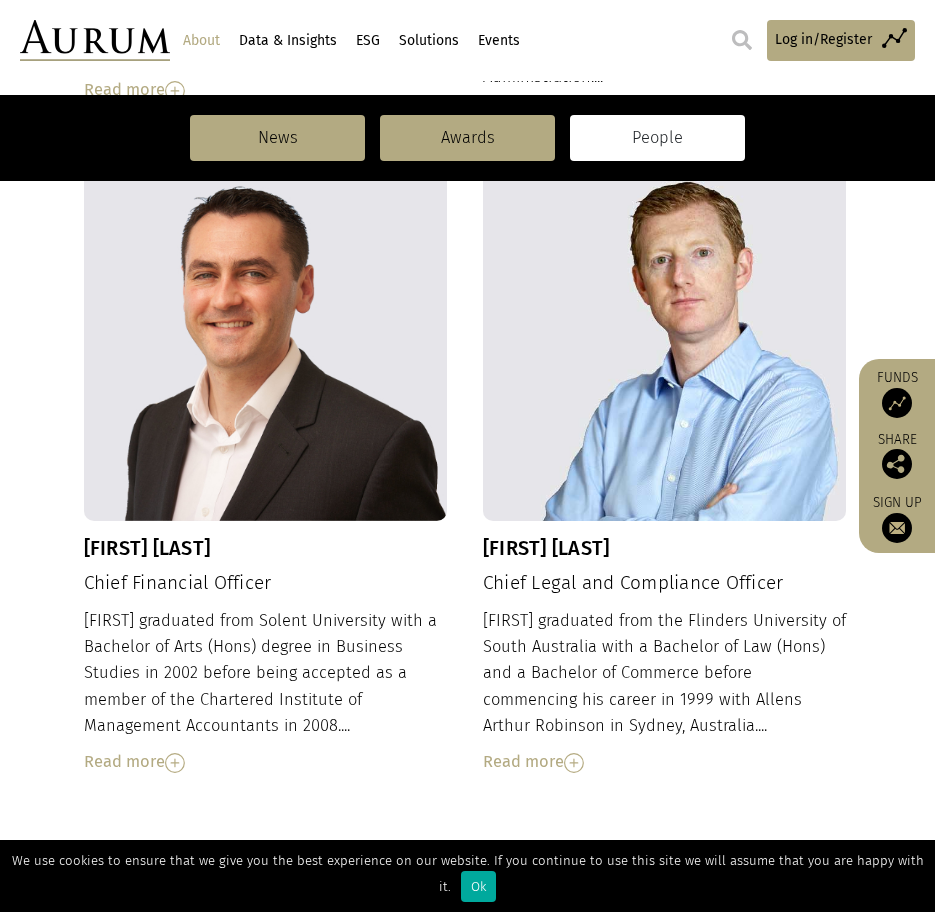click on "[FIRST] [LAST]" at bounding box center (665, 548) 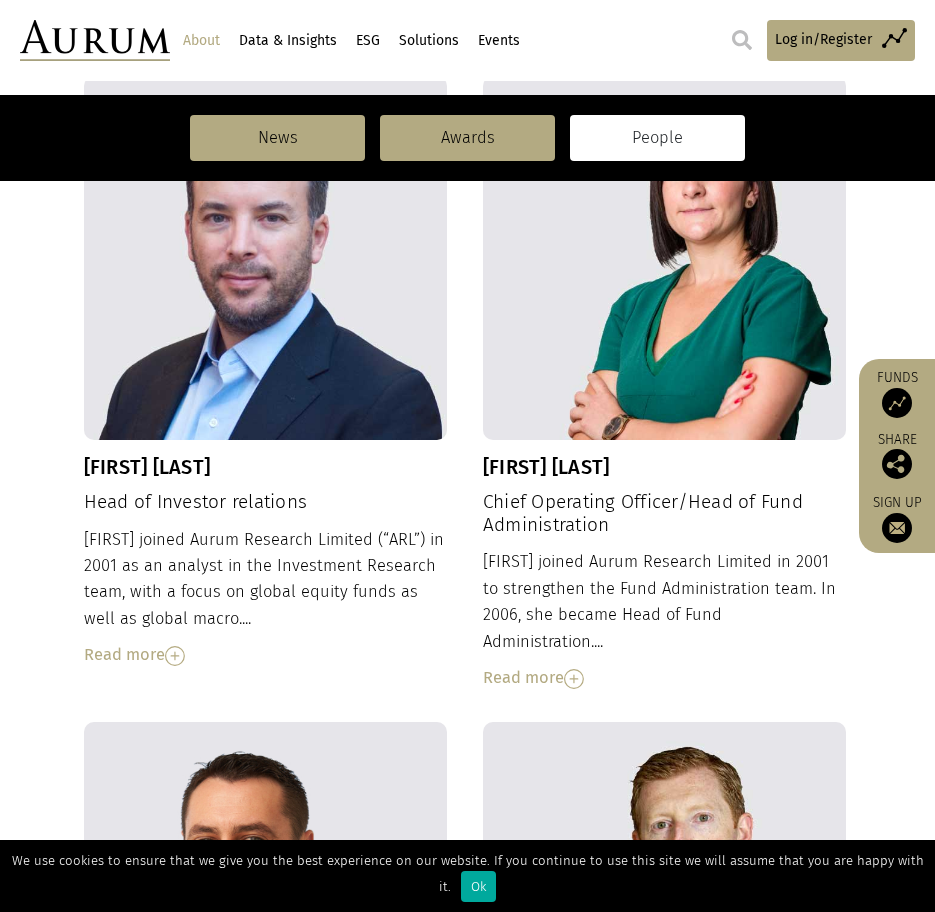 scroll, scrollTop: 1400, scrollLeft: 0, axis: vertical 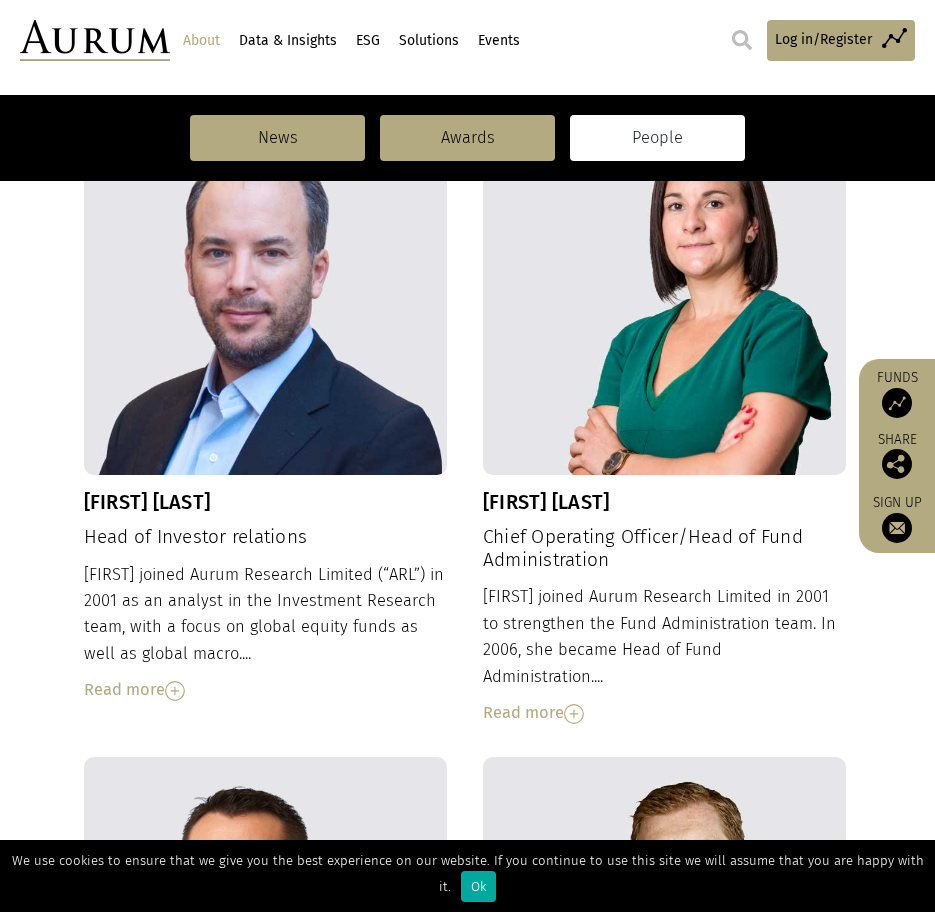 click on "Read more" at bounding box center [665, 713] 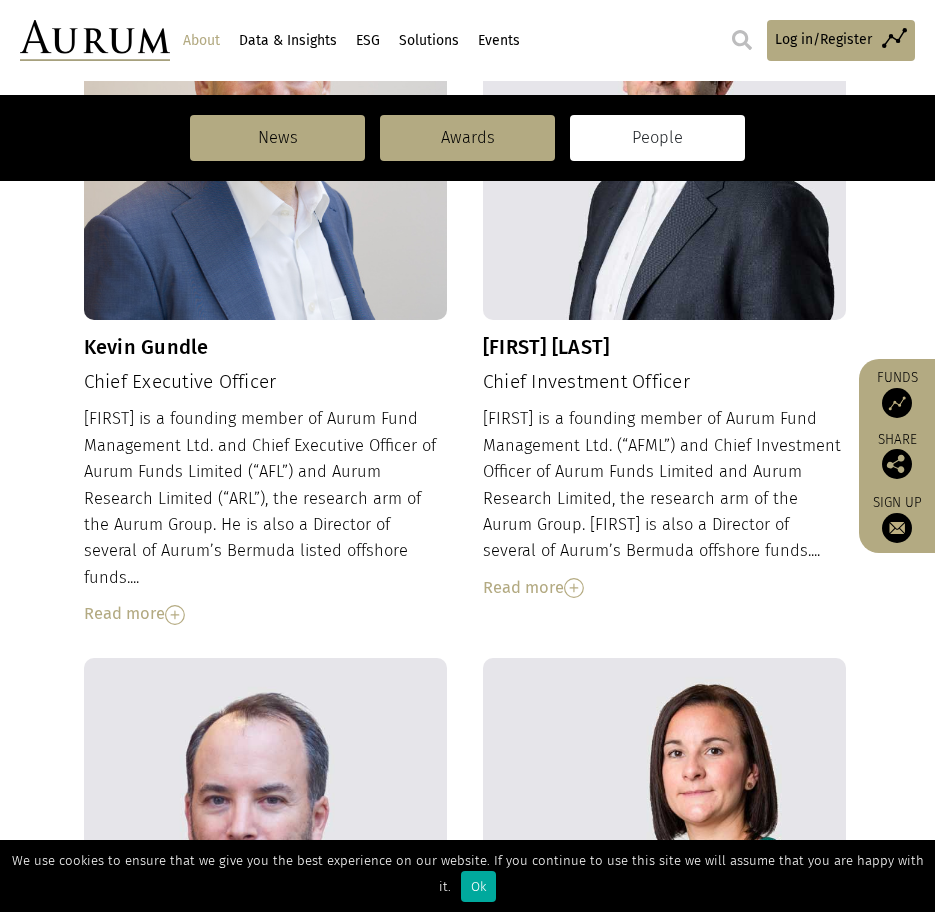 scroll, scrollTop: 900, scrollLeft: 0, axis: vertical 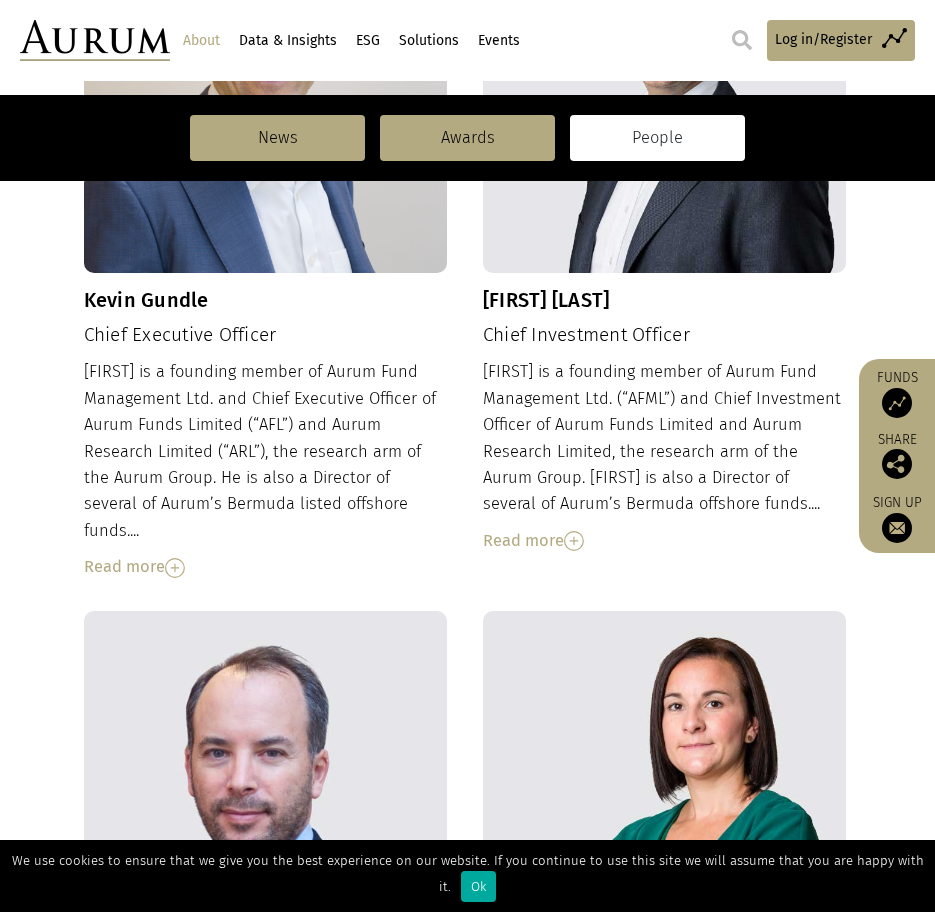 click on "Read more" at bounding box center [266, 567] 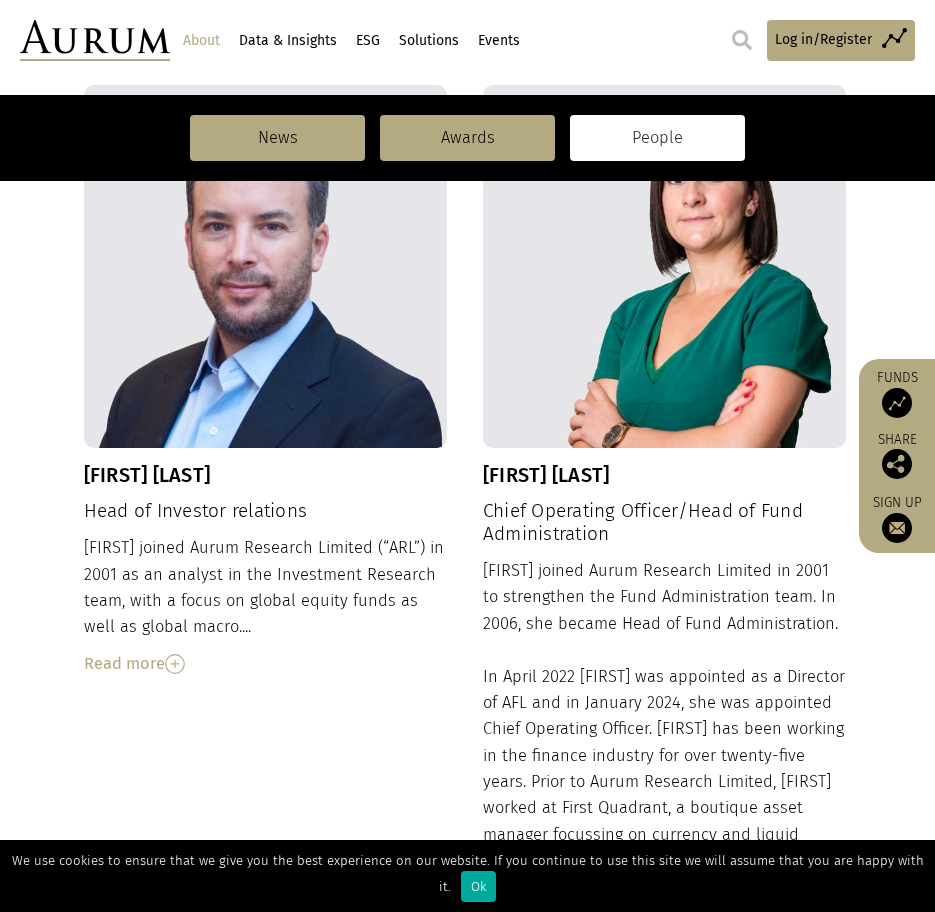 scroll, scrollTop: 1700, scrollLeft: 0, axis: vertical 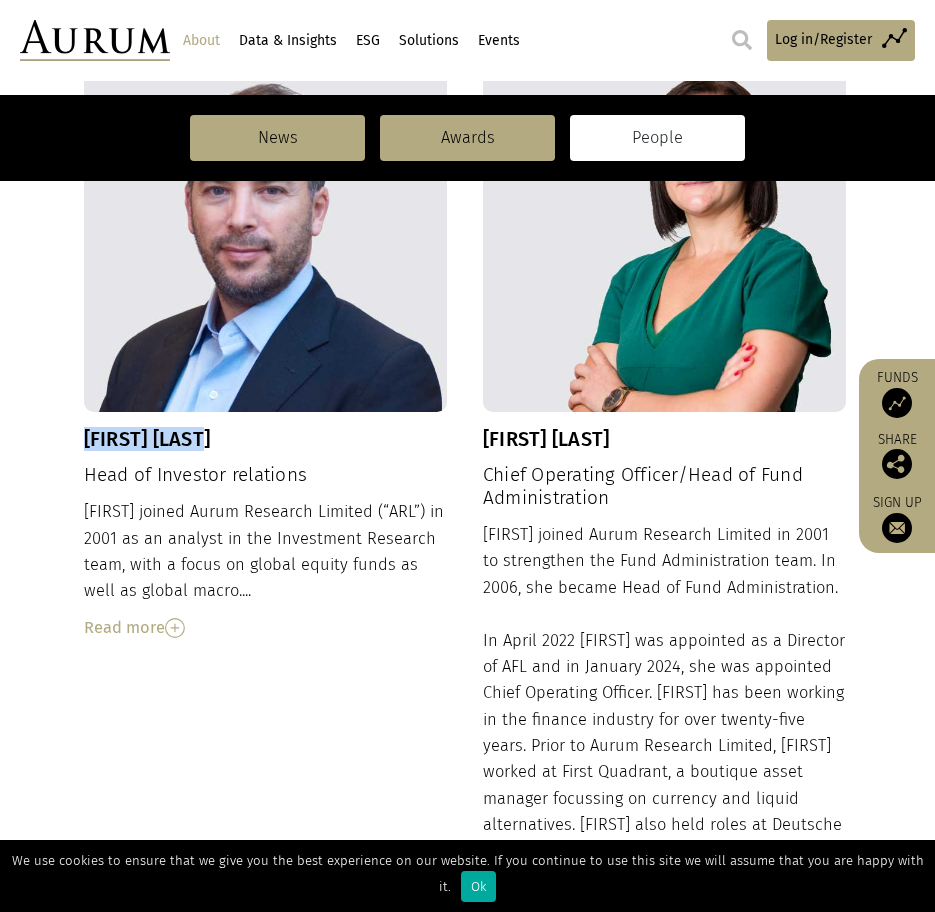 drag, startPoint x: 219, startPoint y: 402, endPoint x: 85, endPoint y: 417, distance: 134.83694 